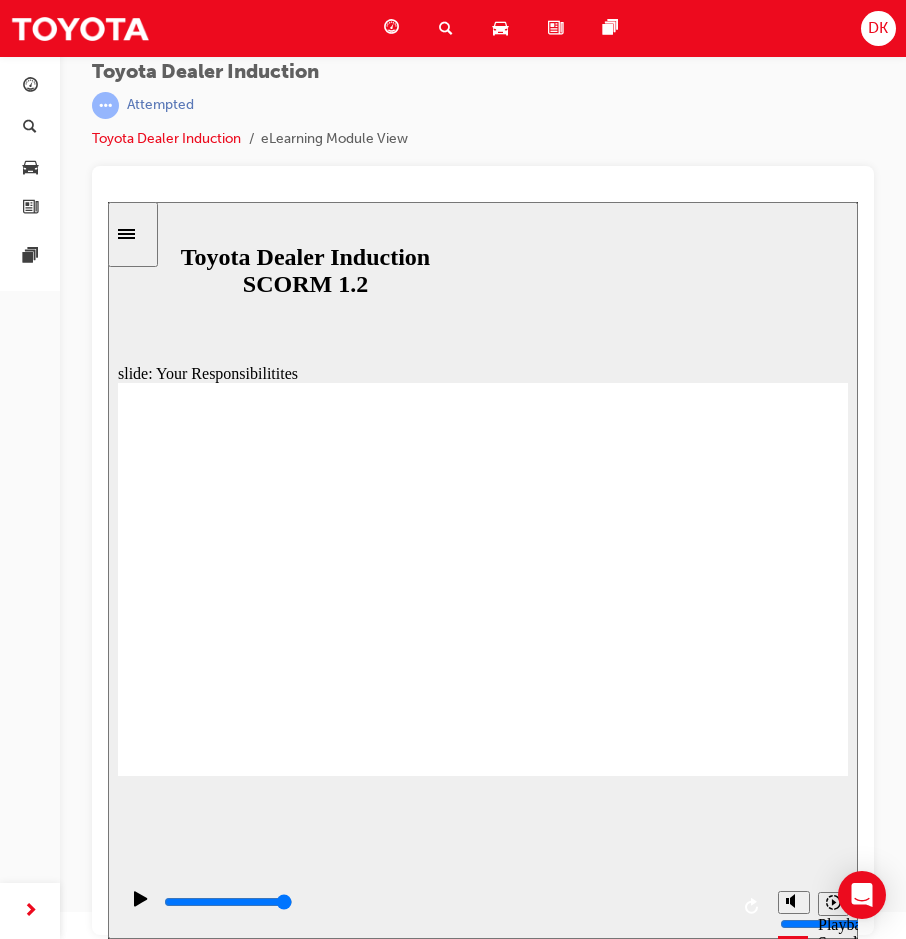 scroll, scrollTop: 0, scrollLeft: 0, axis: both 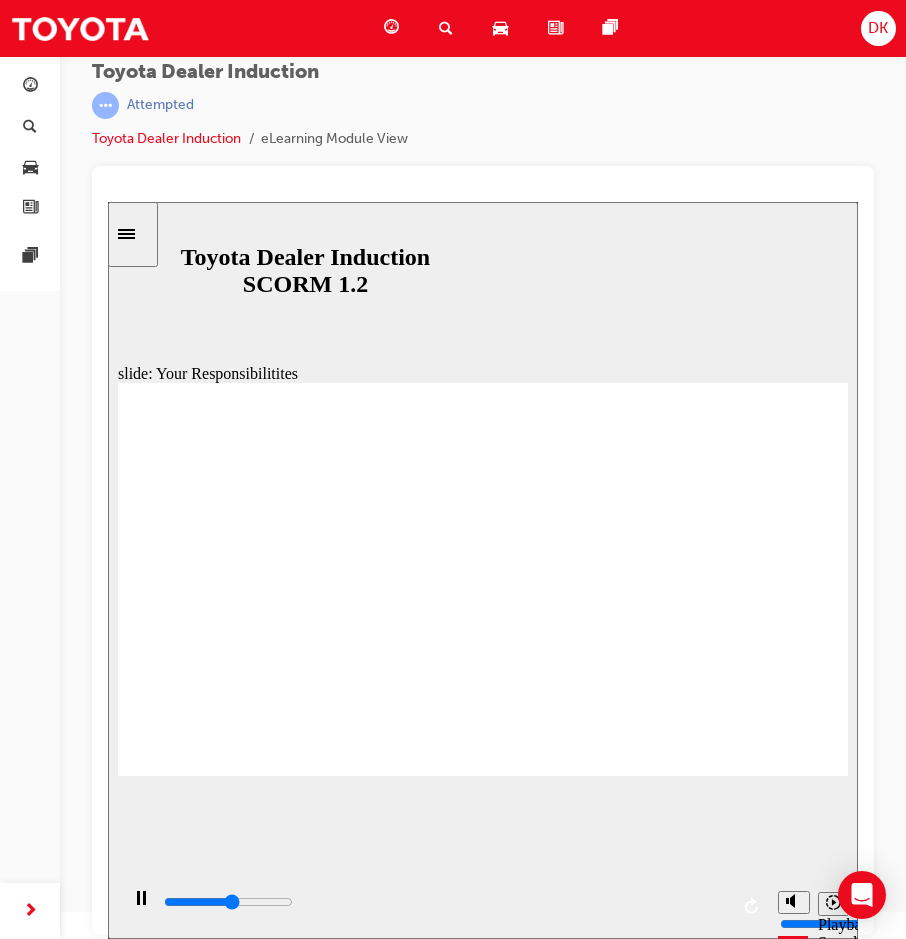 click at bounding box center [483, 1764] 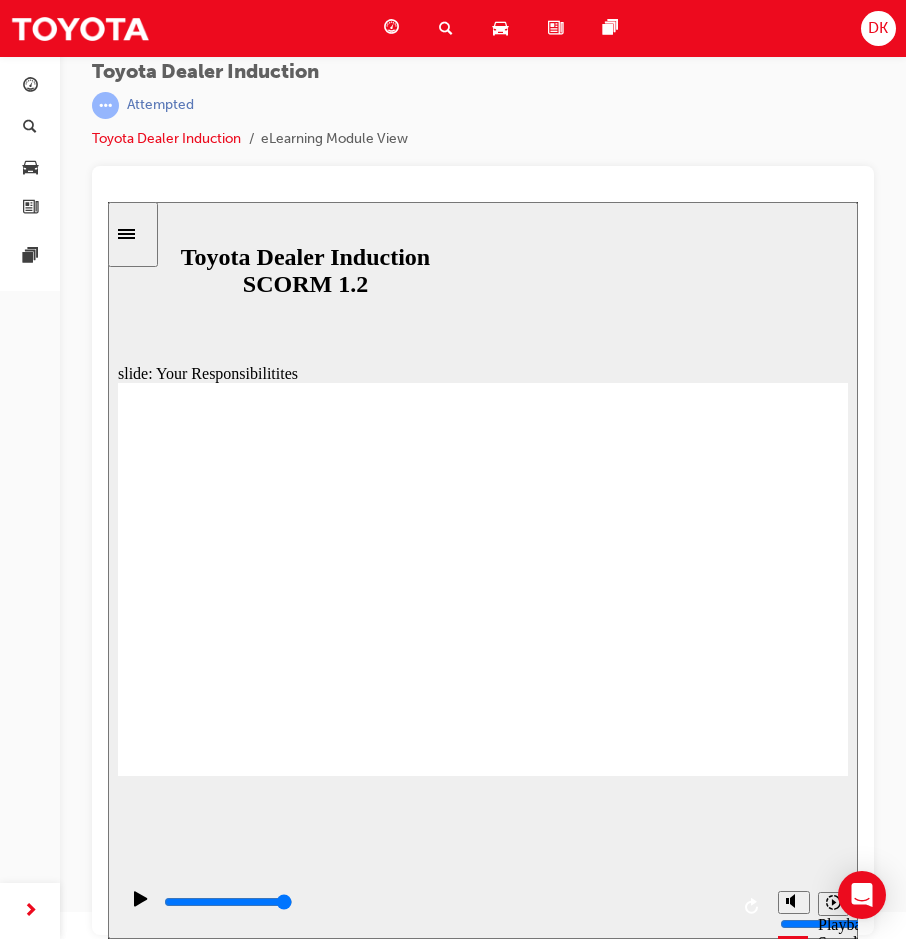 click 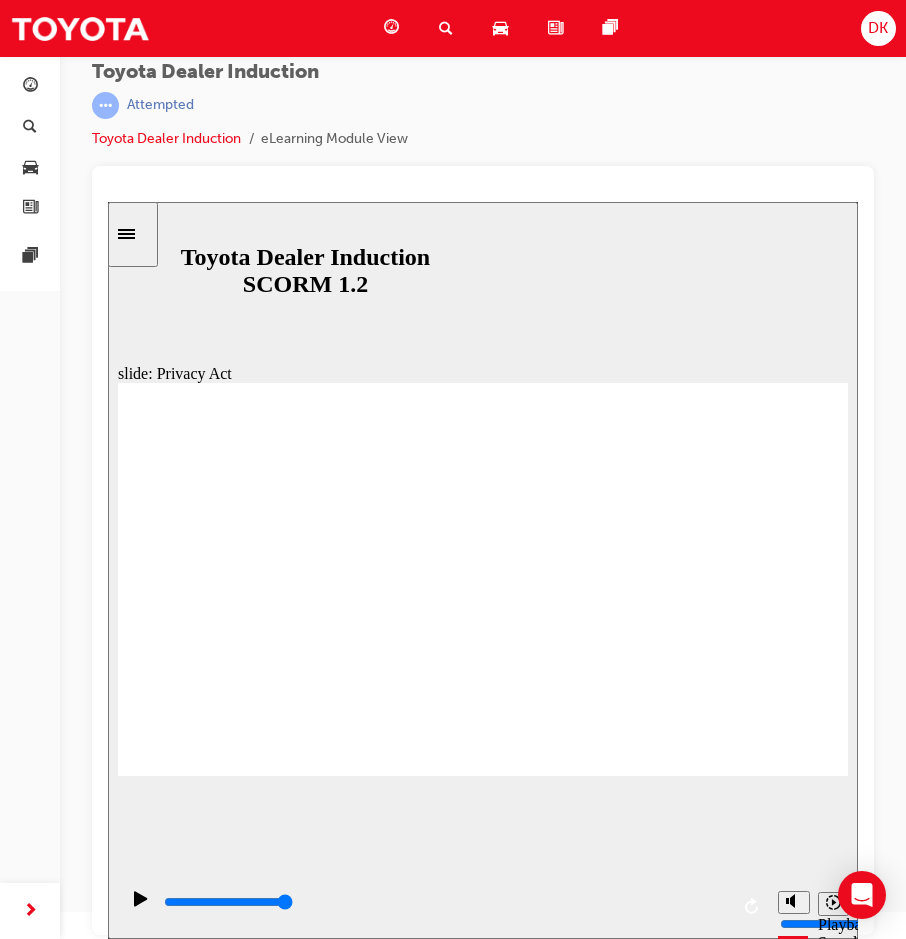 click at bounding box center [483, 1338] 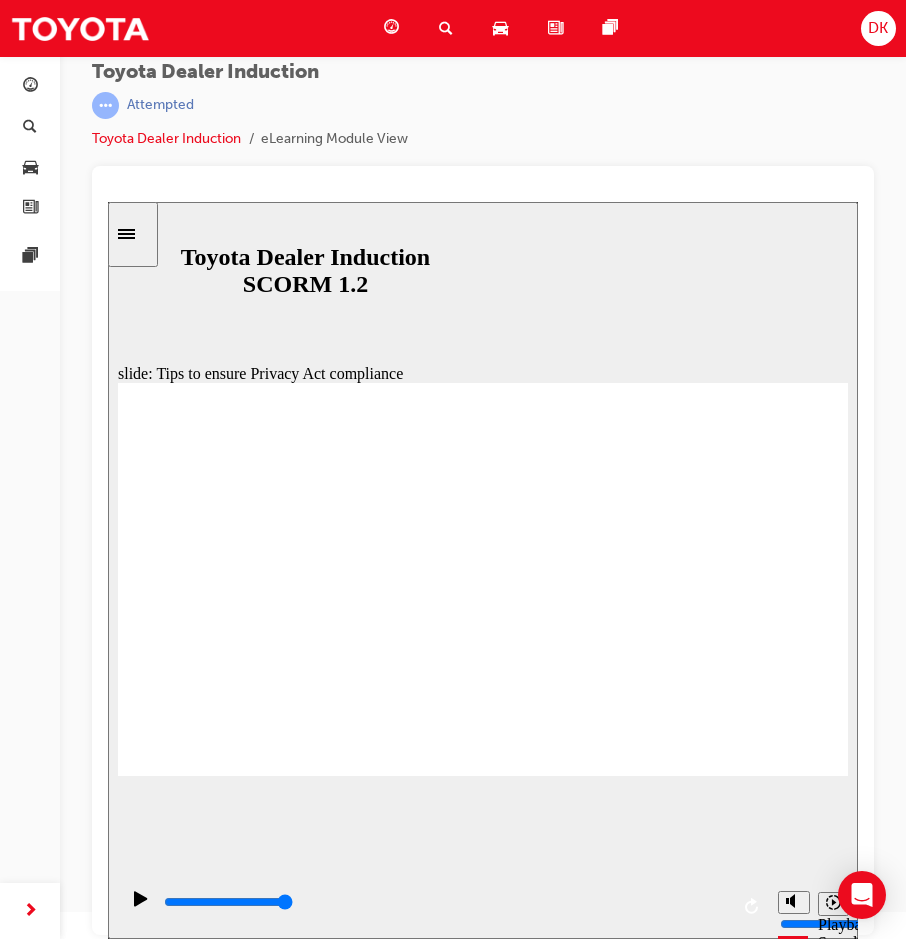 click 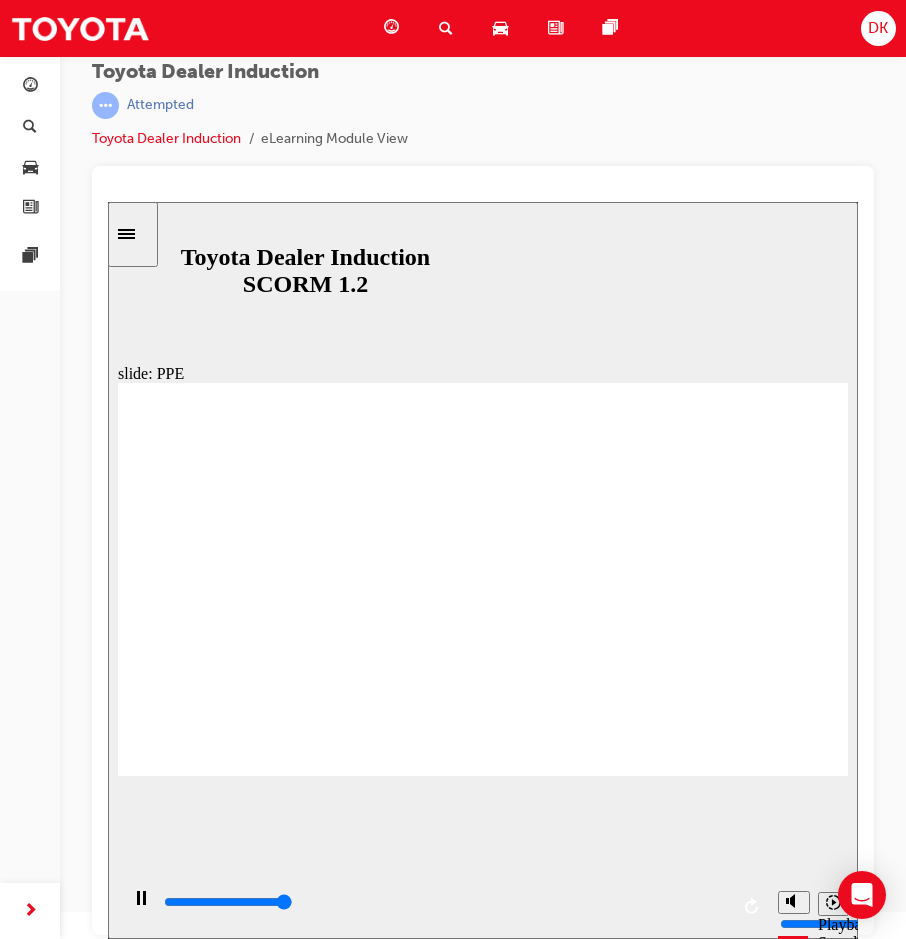 click 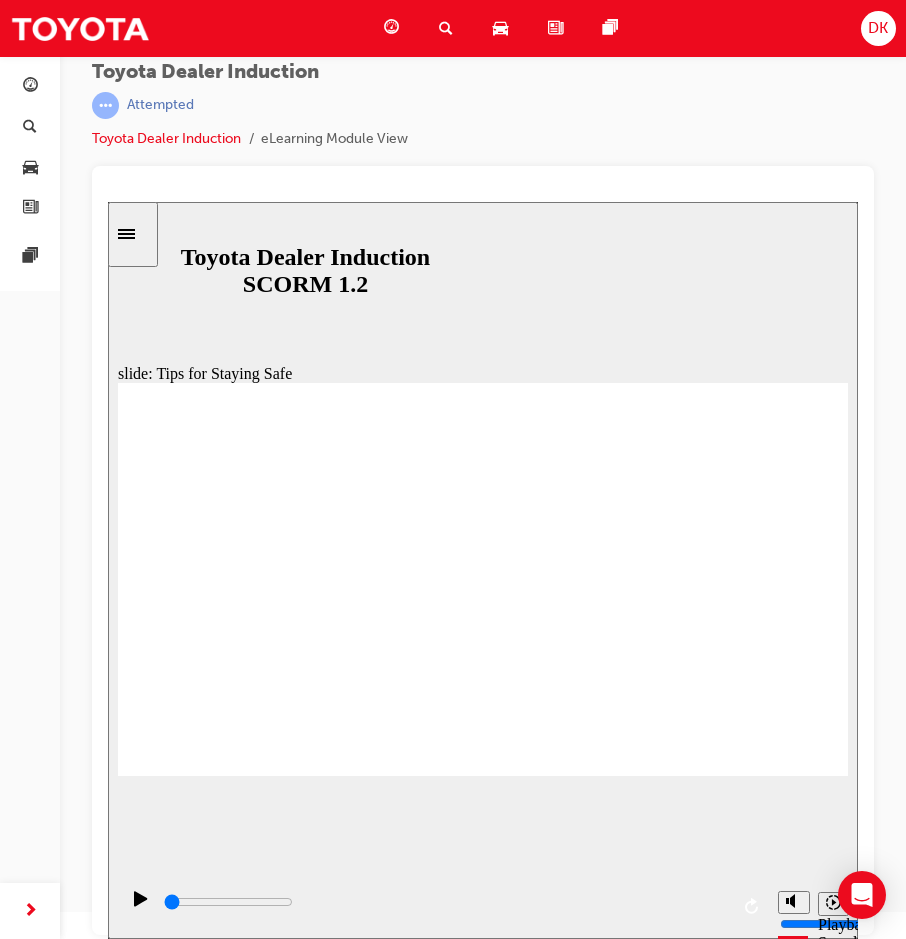 click 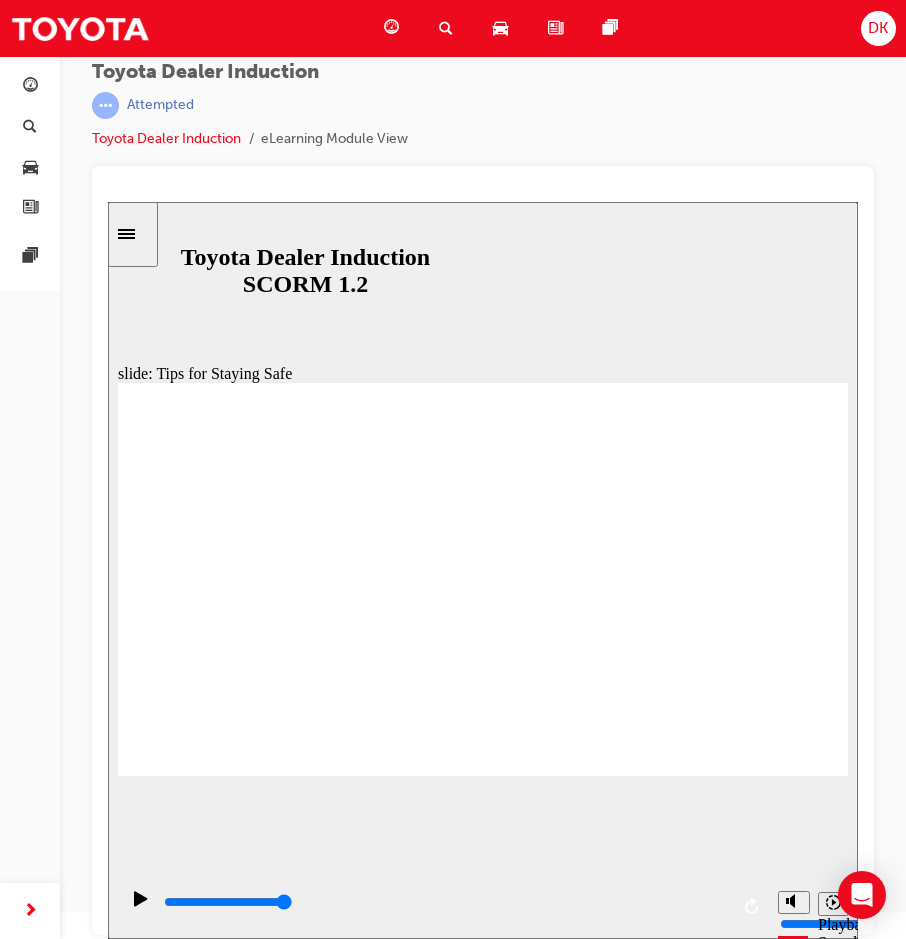 drag, startPoint x: 505, startPoint y: 679, endPoint x: 366, endPoint y: 711, distance: 142.6359 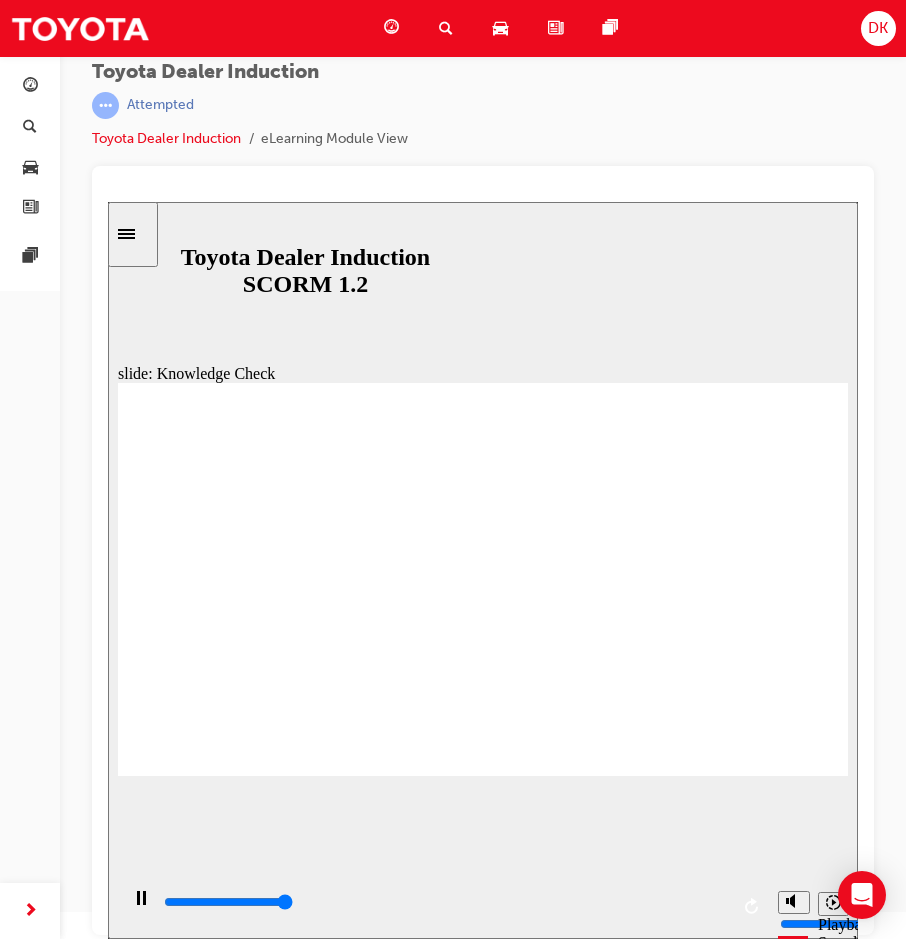 type on "5000" 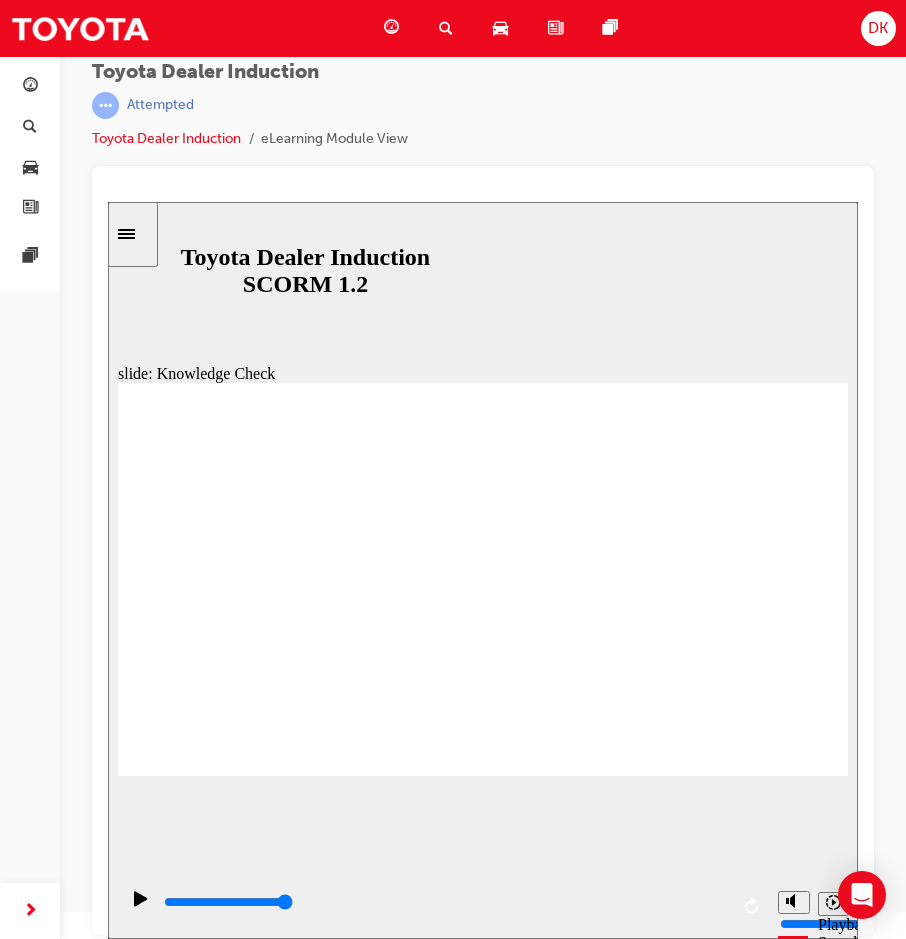 click 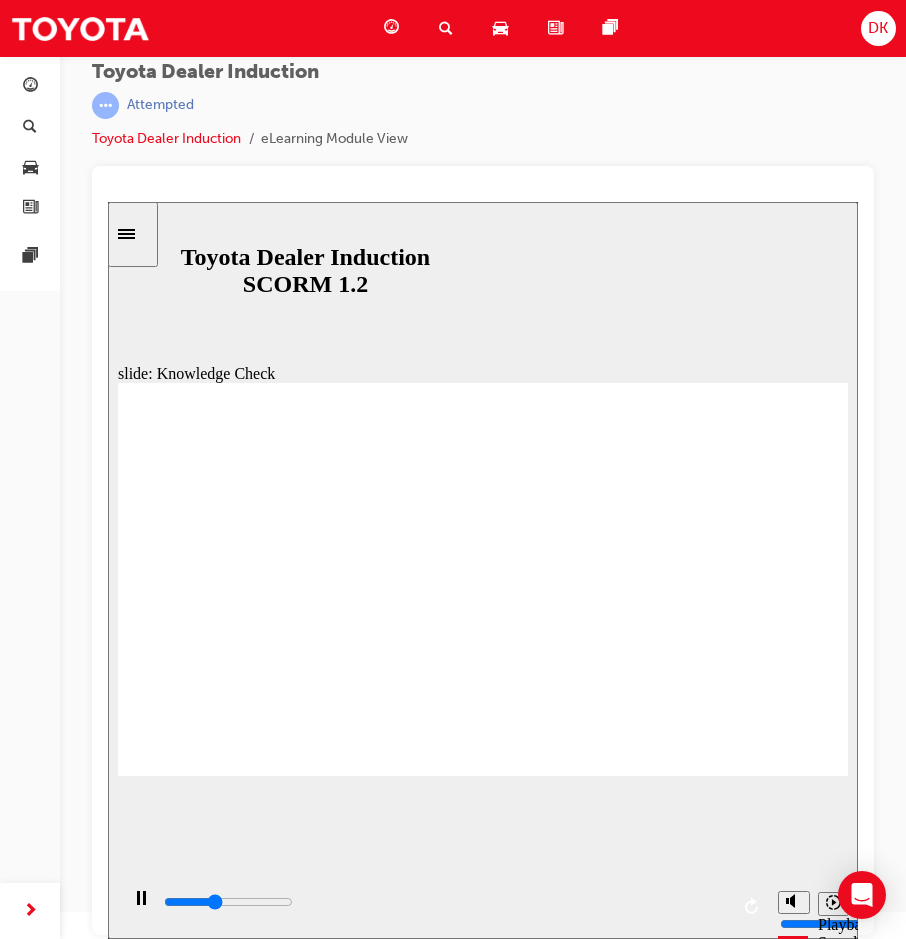 click 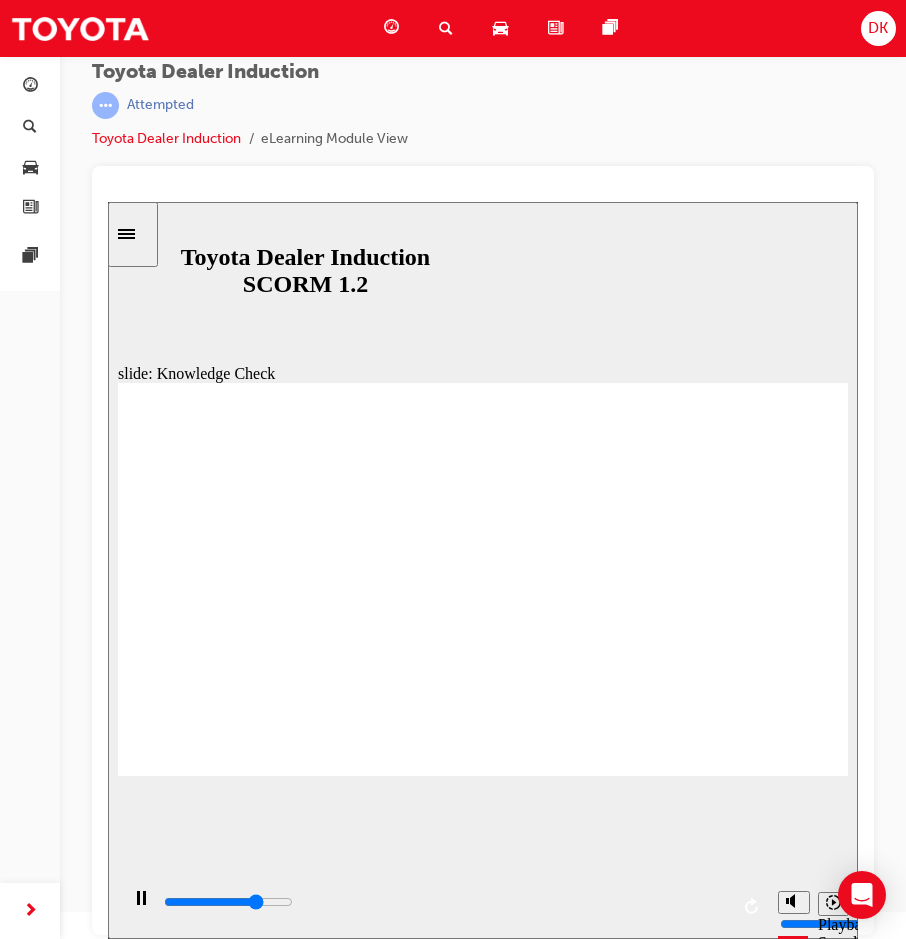 type on "3800" 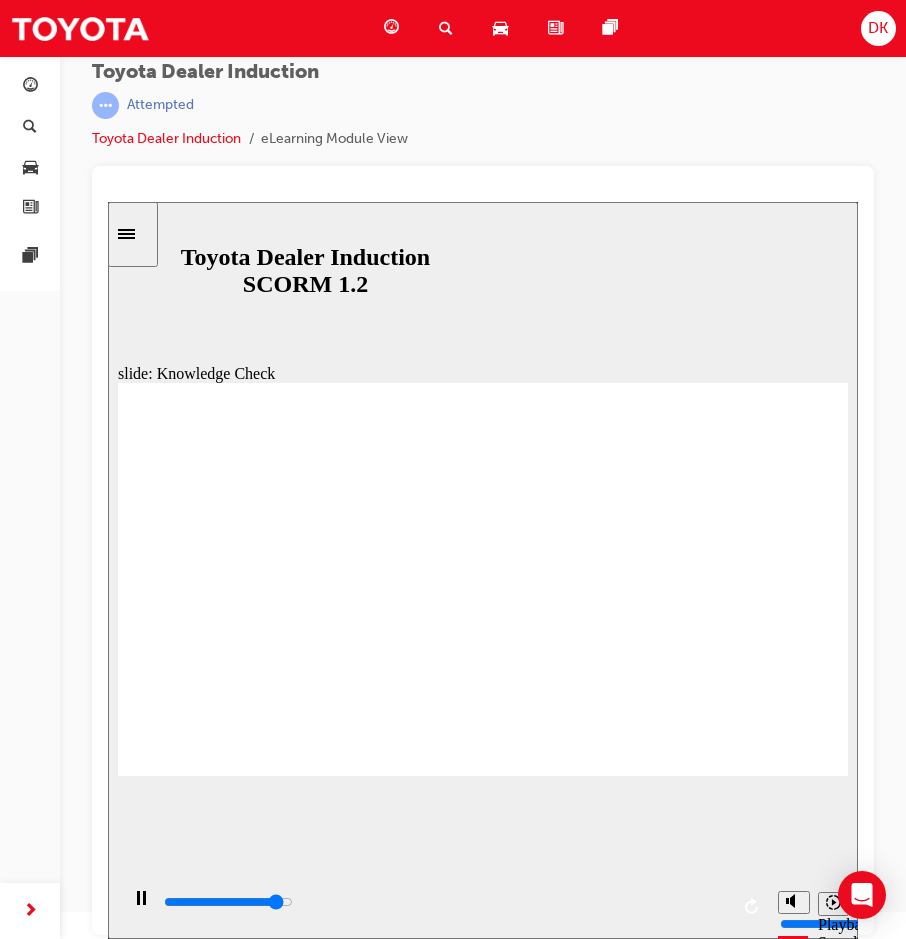 click 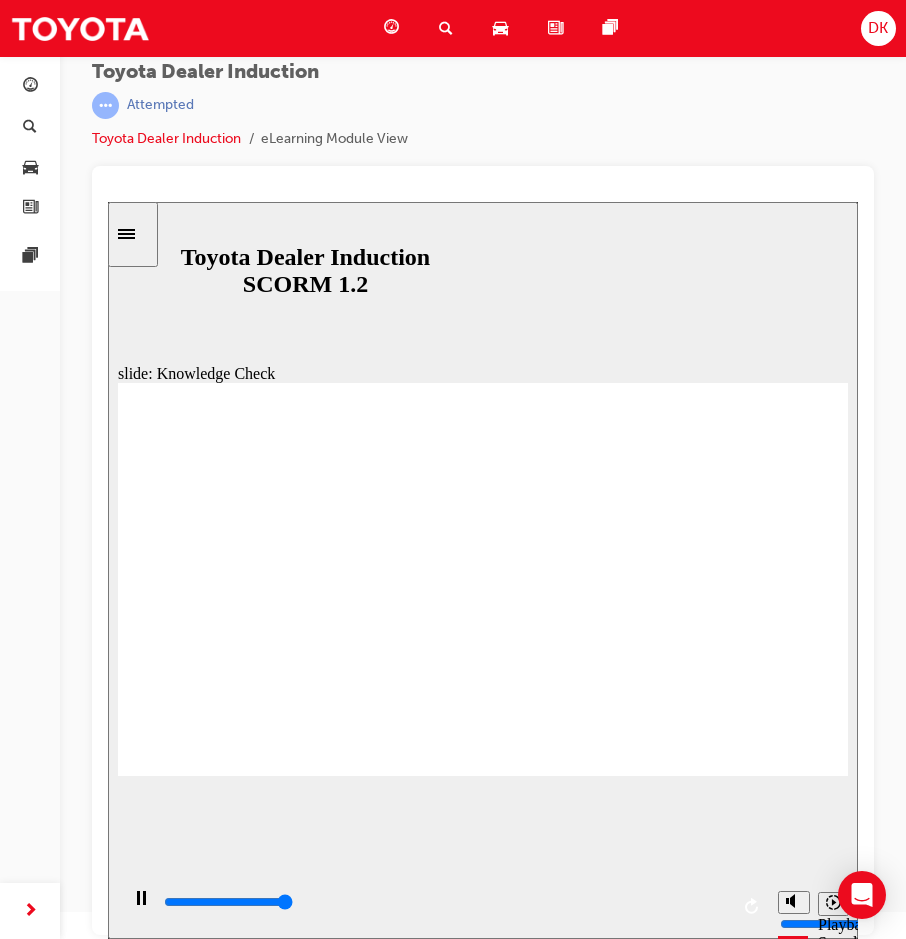 type on "5000" 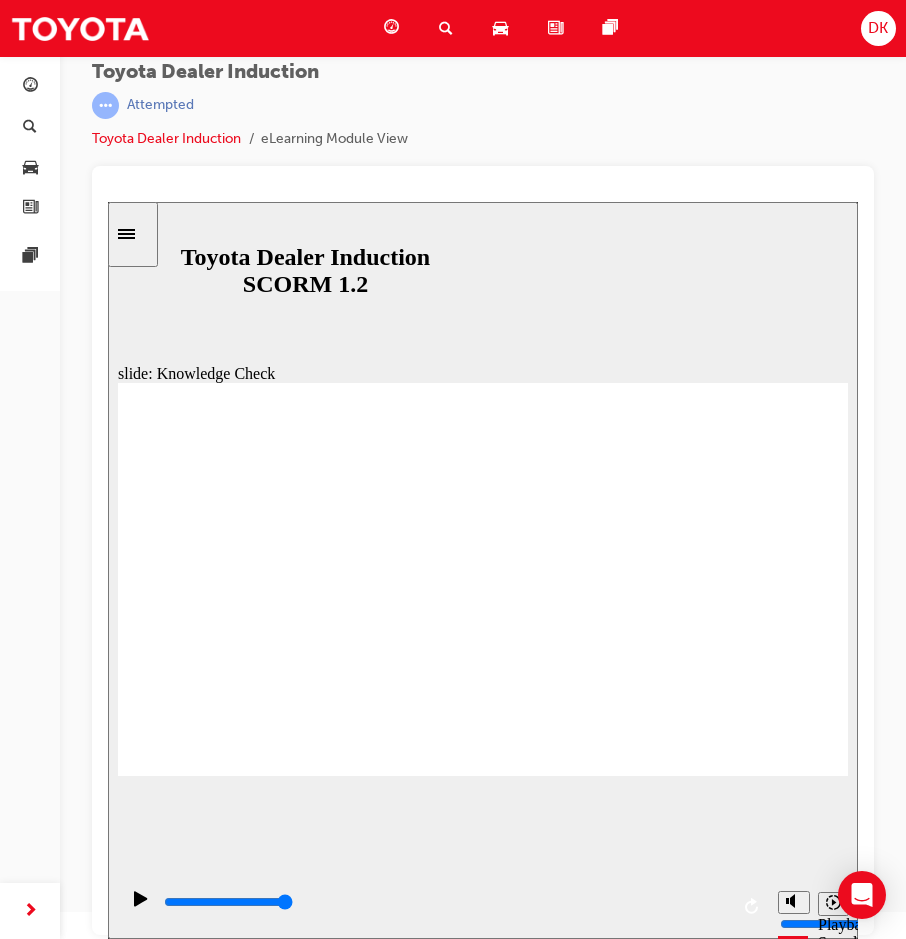 checkbox on "true" 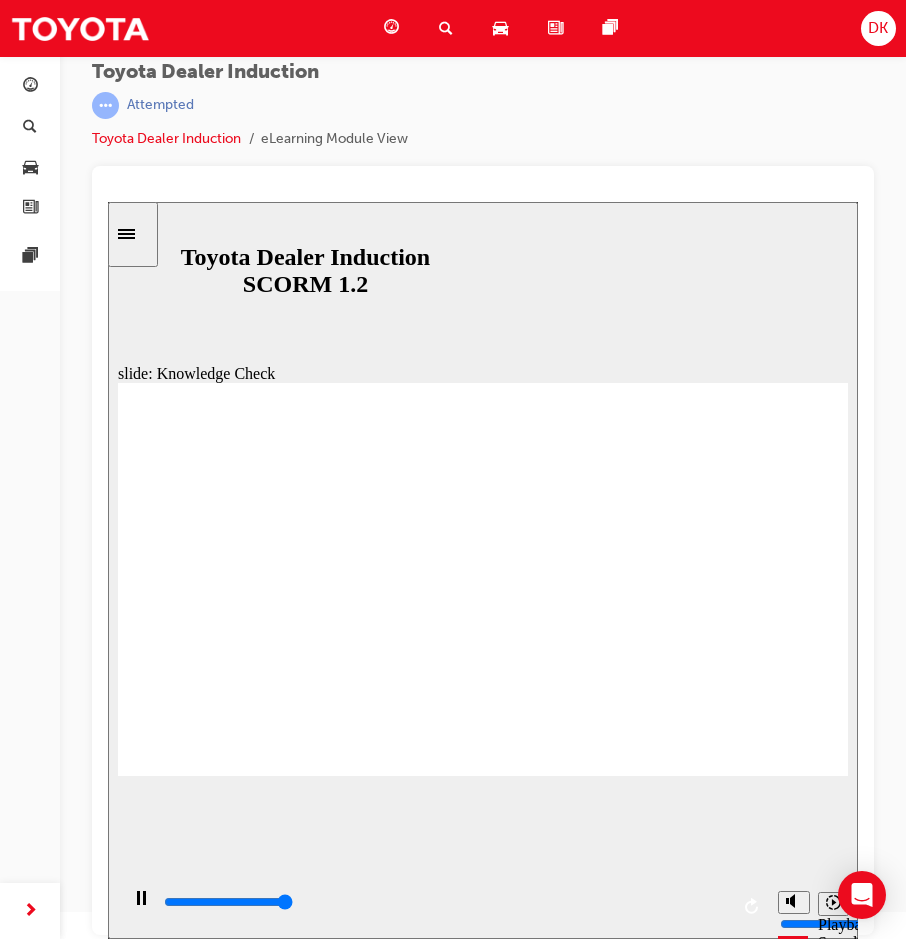 type on "5000" 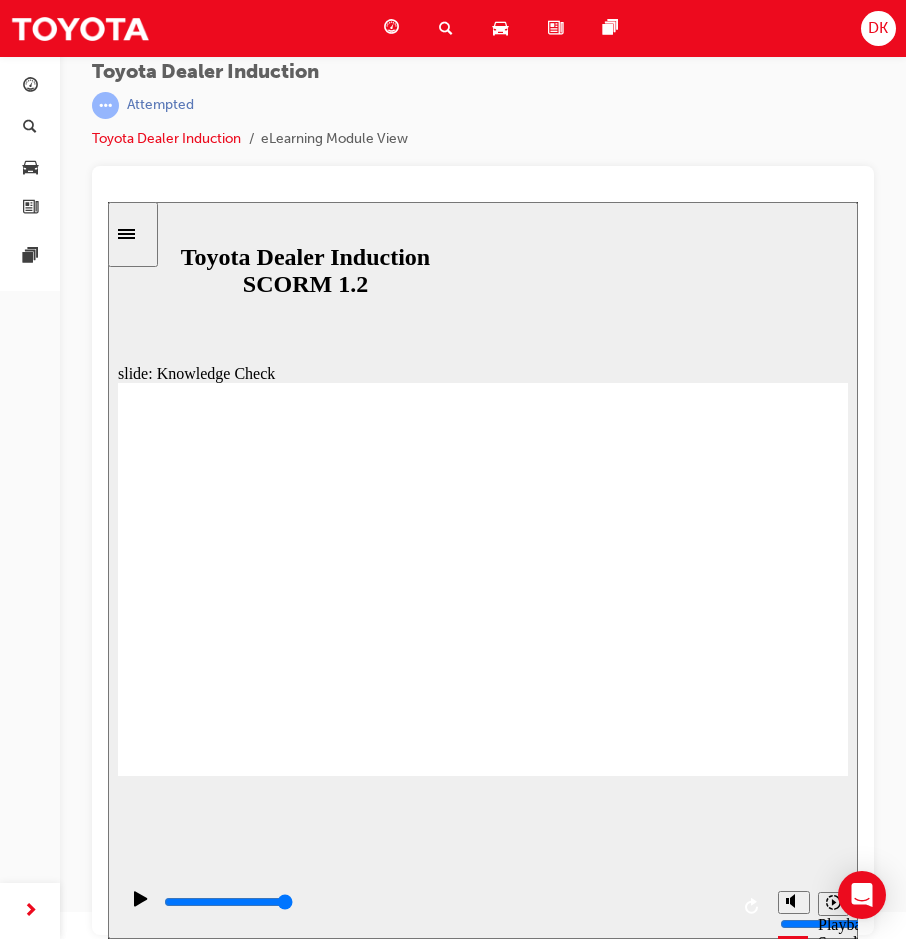 checkbox on "true" 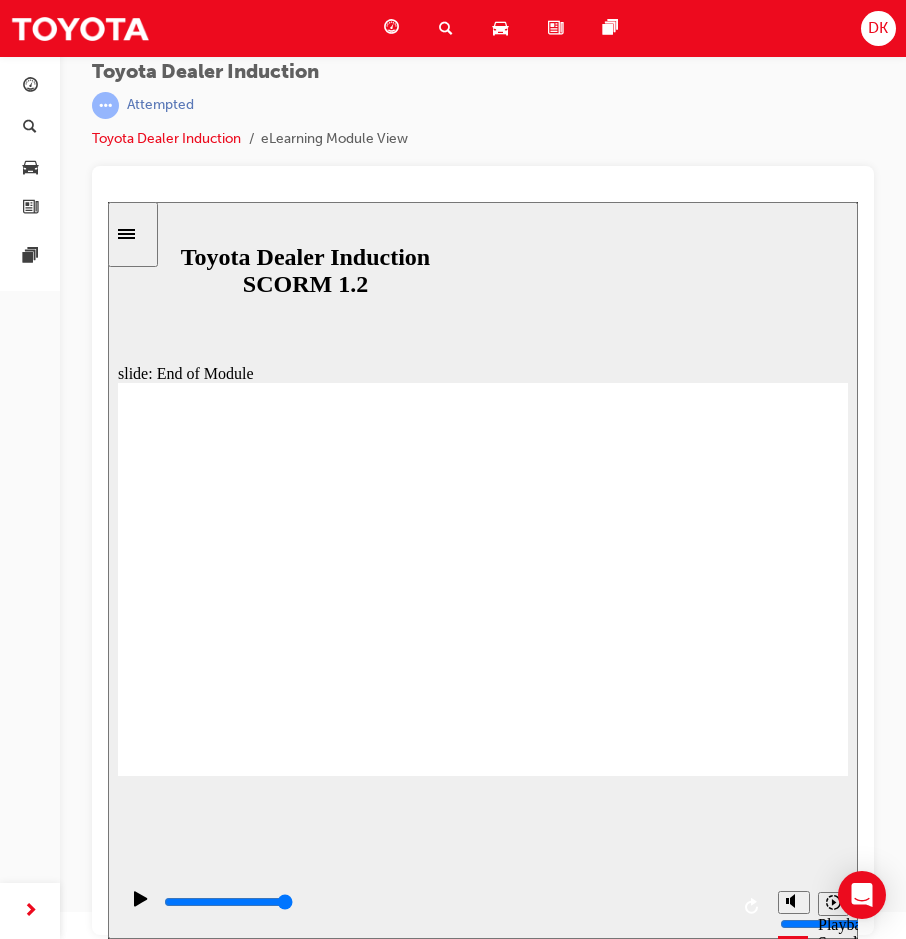 click at bounding box center (483, 1338) 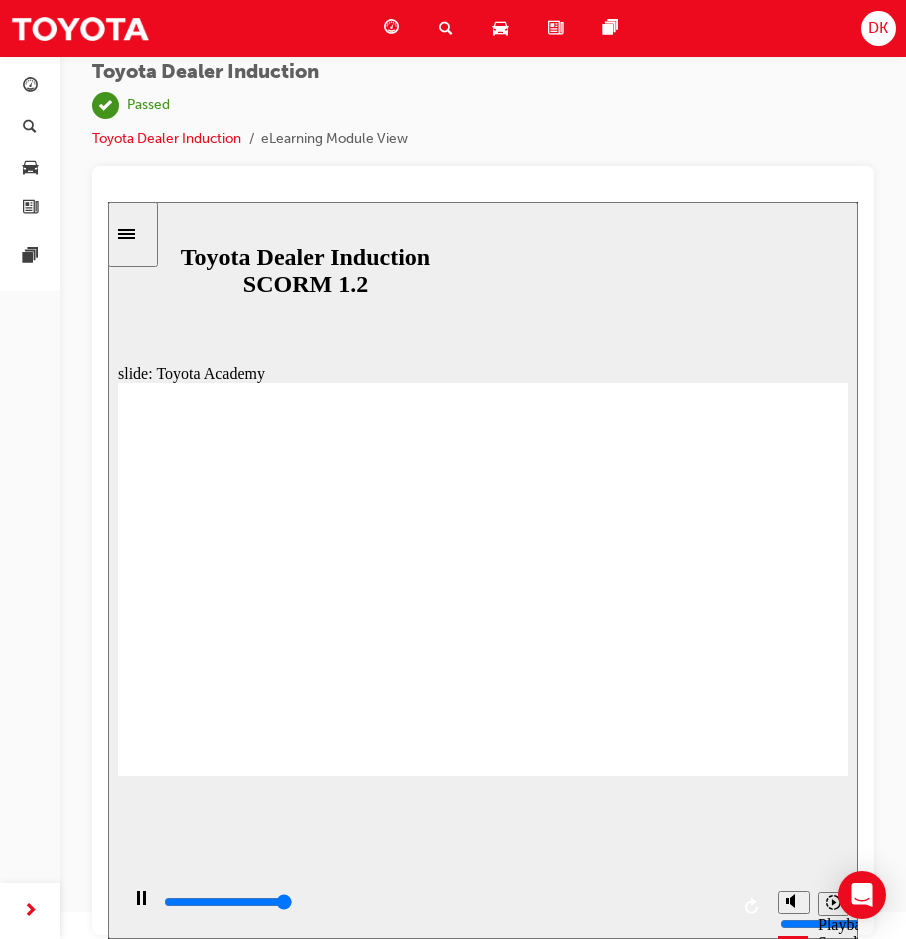 type on "9900" 